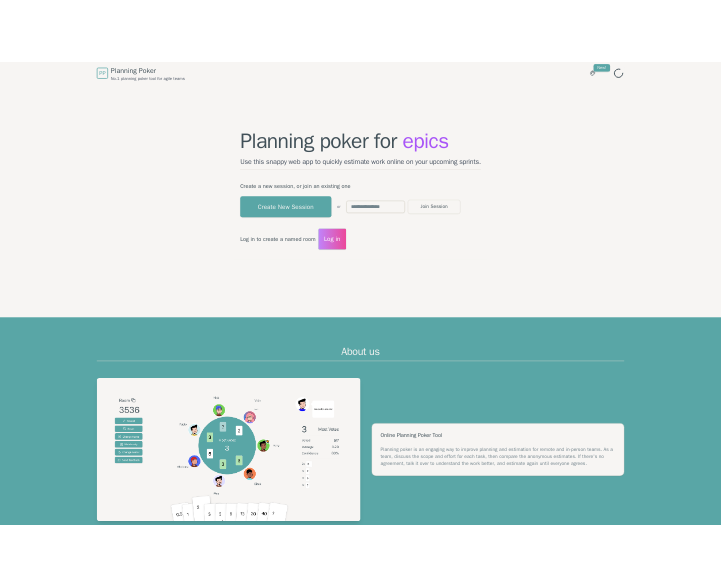 scroll, scrollTop: 0, scrollLeft: 0, axis: both 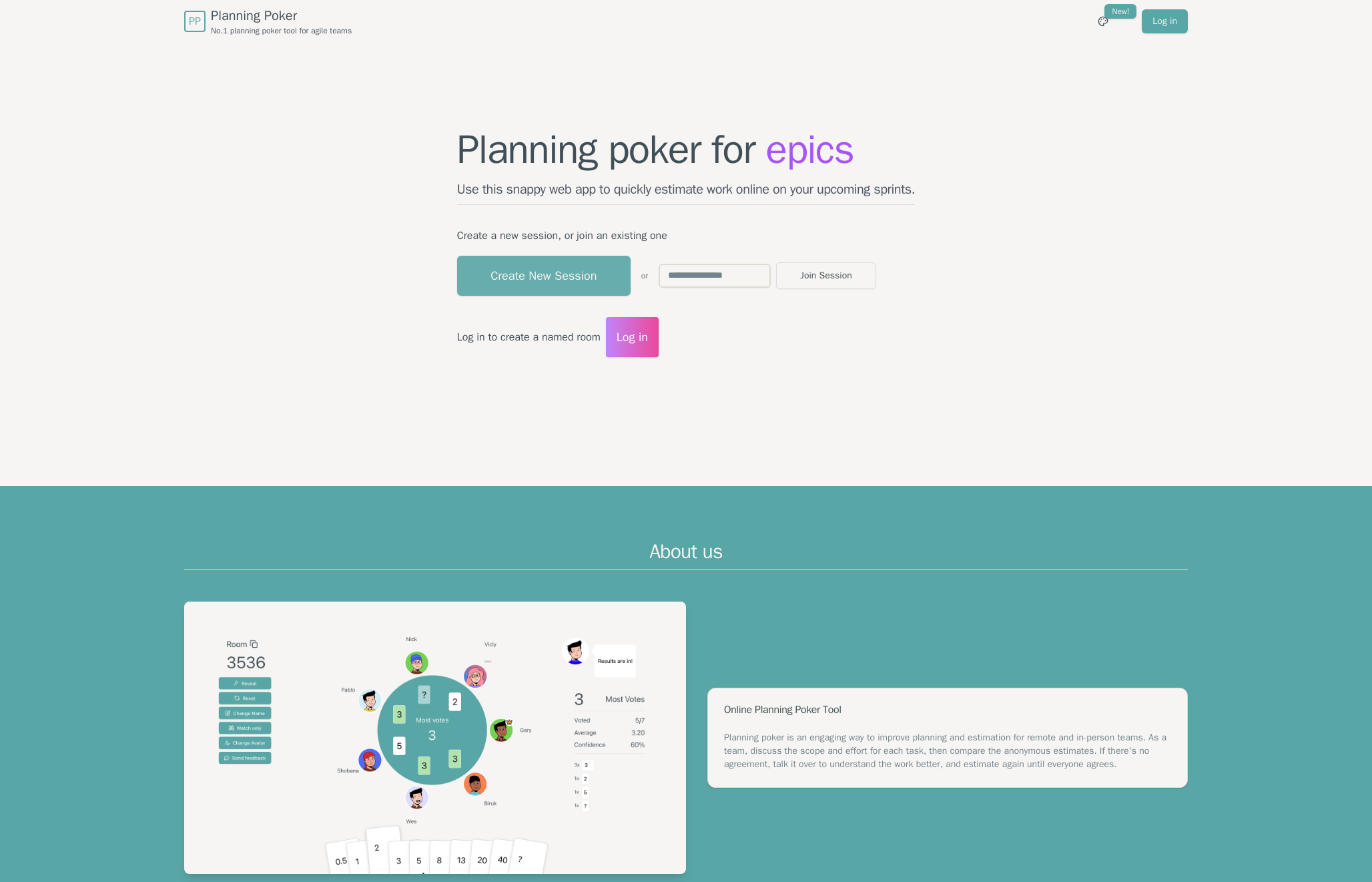 click on "Create New Session" at bounding box center (544, 276) 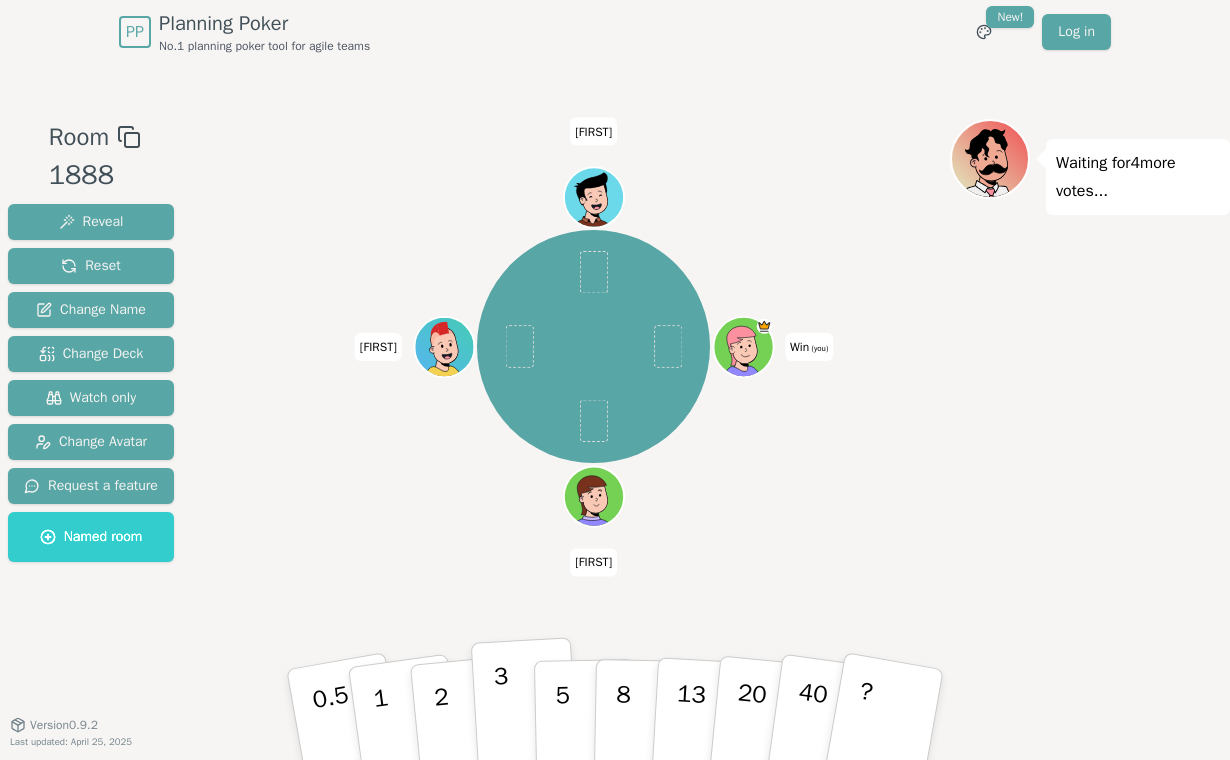 click on "3" at bounding box center [338, 736] 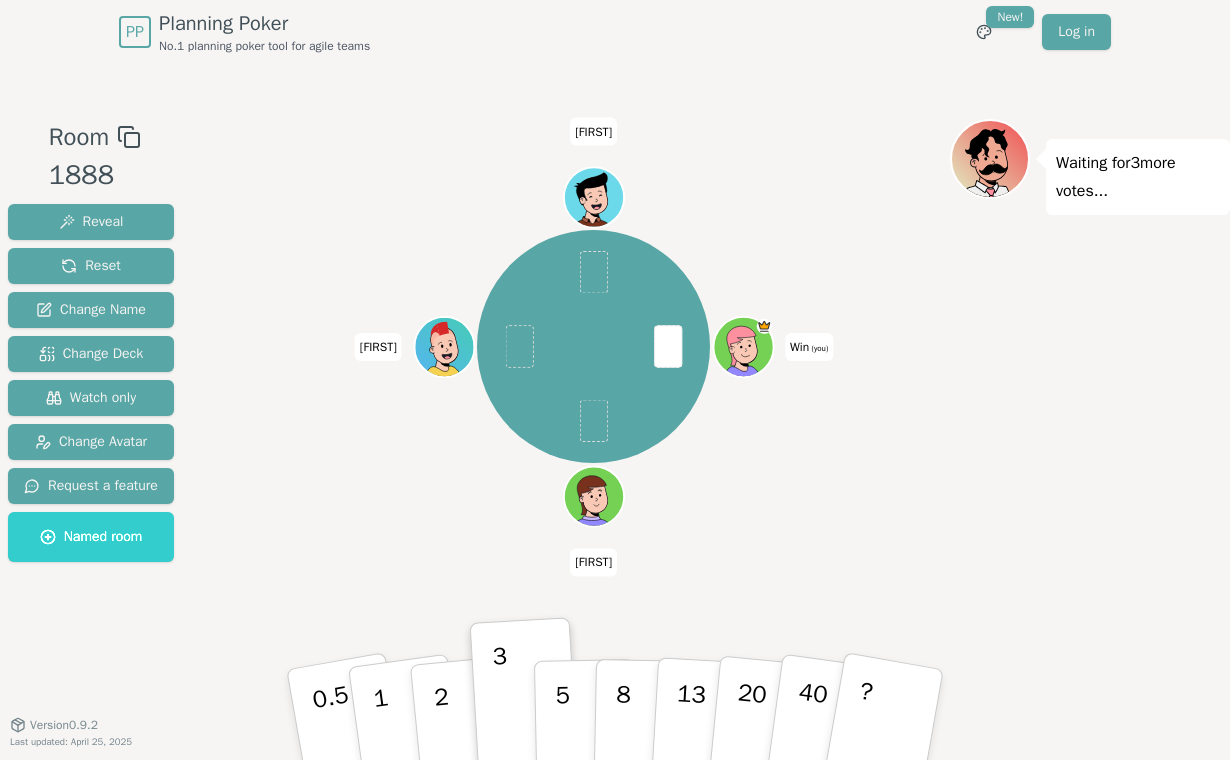 click on "PP Planning Poker No.1 planning poker tool for agile teams Toggle theme New! Log in Menu Room 1888 Reveal Reset Change Name Change Deck Watch only Change Avatar Request a feature Named room Win   (you) [FIRST] [LAST] [FIRST]   Waiting for  3  more votes... 0.5 1 2 3 5 8 13 20 40 ? Version  0.9.2 Last updated:   [DATE]" at bounding box center (615, 380) 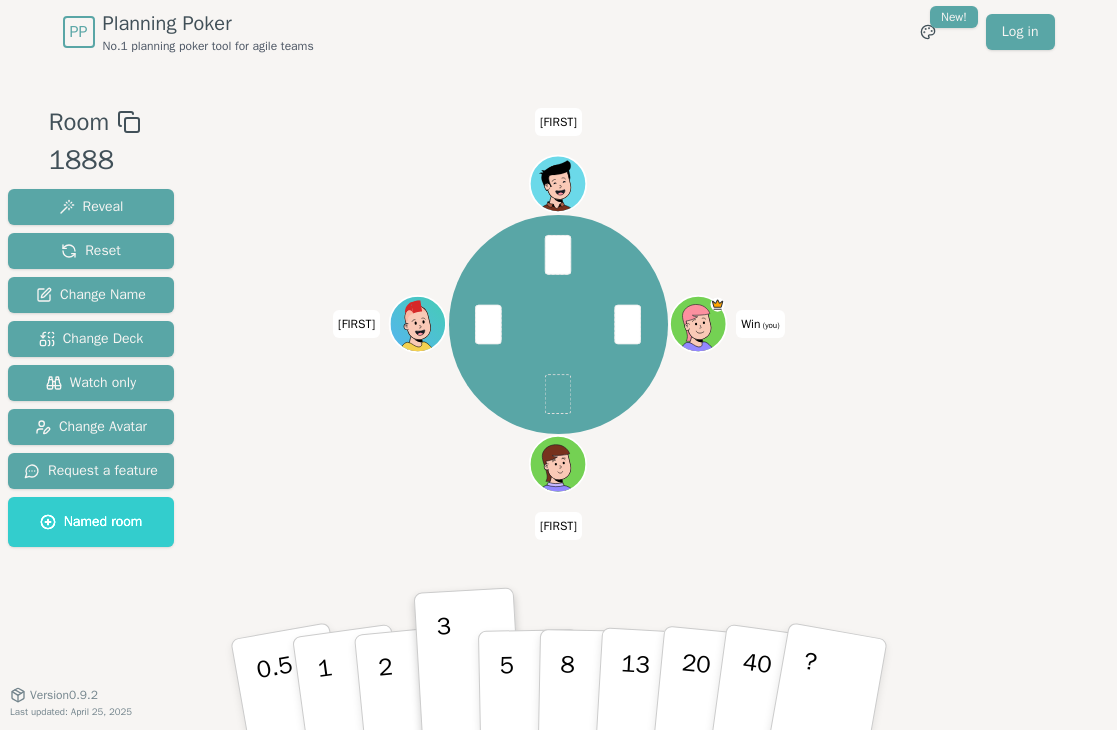 click on "Win   (you) [FIRST] [LAST] [FIRST]" at bounding box center [558, 324] 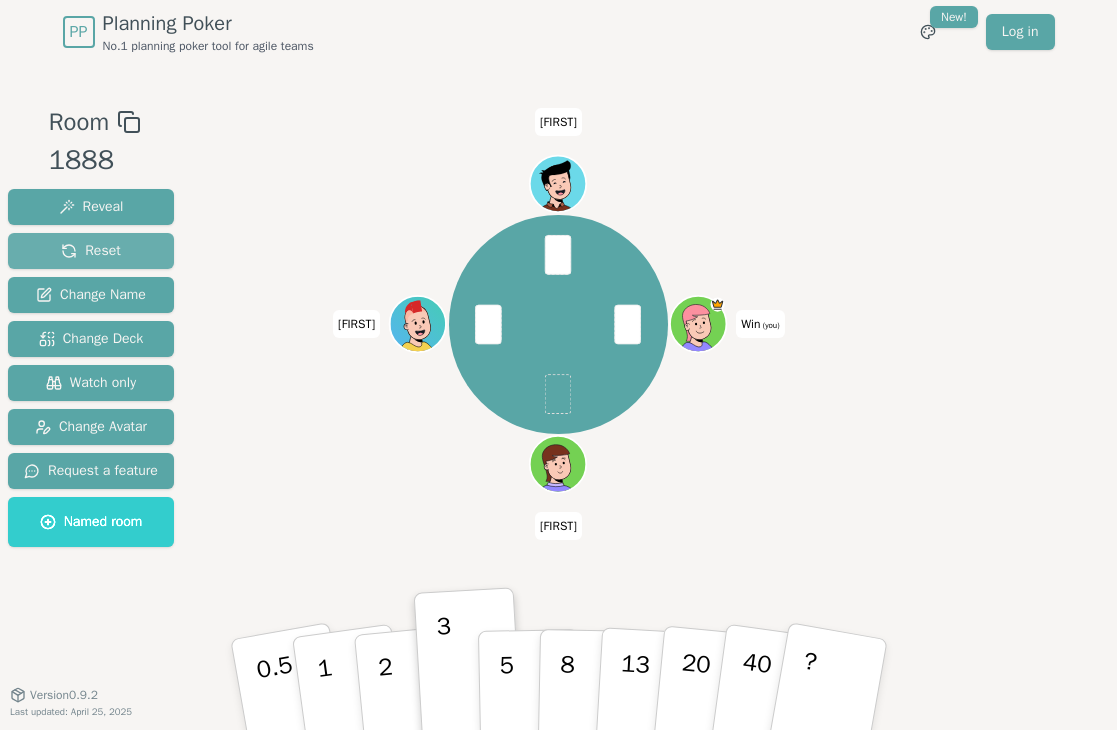 click on "Reset" at bounding box center [91, 251] 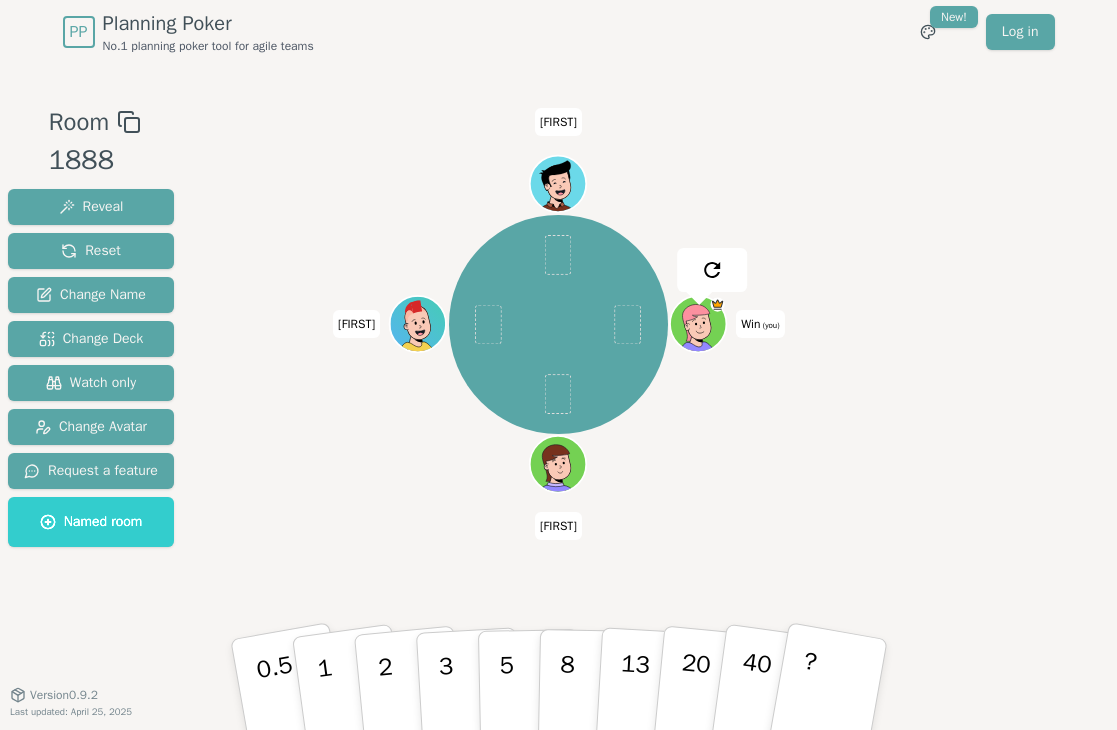 click on "Win   (you) [FIRST] [LAST] [FIRST]" at bounding box center [558, 379] 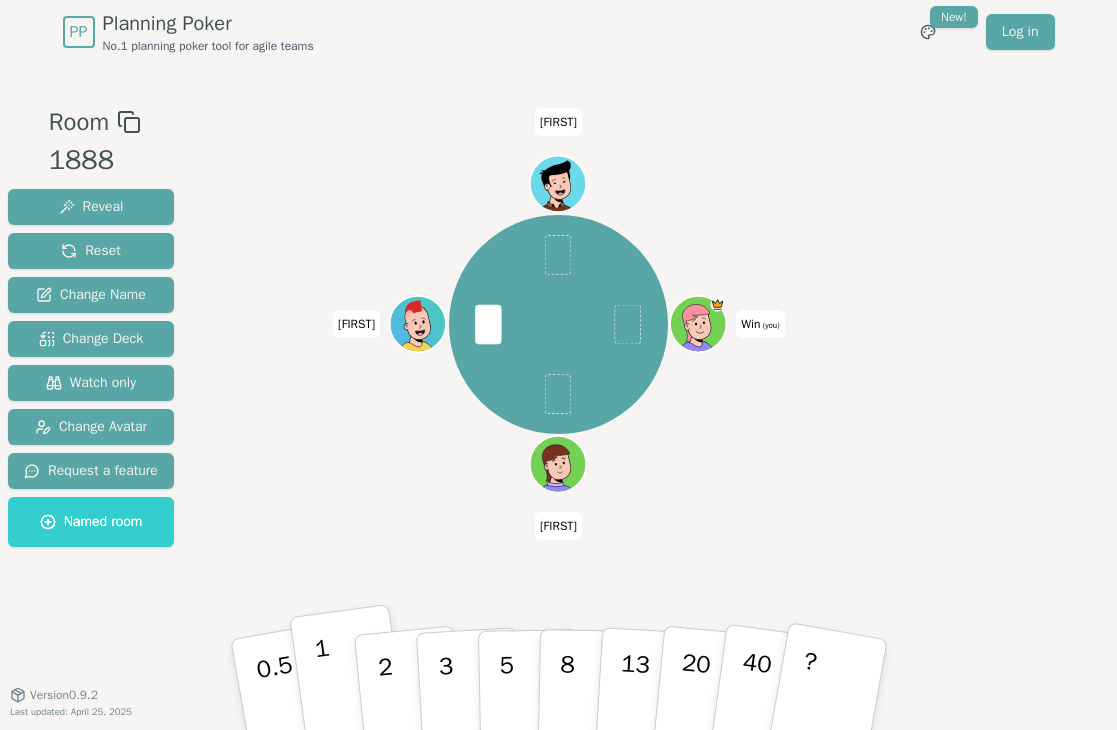 click on "1" at bounding box center (292, 704) 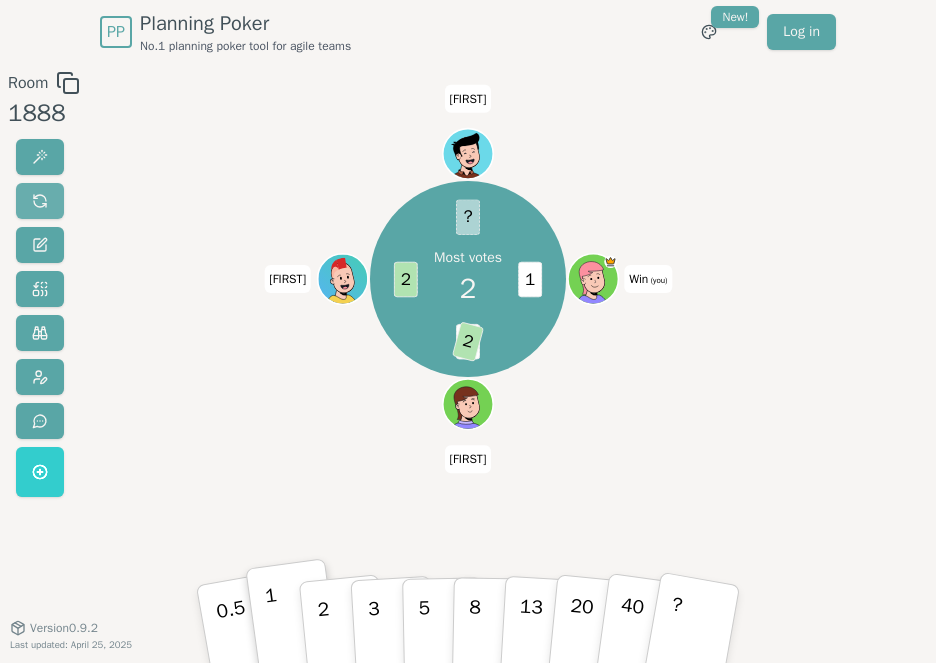 click at bounding box center [40, 201] 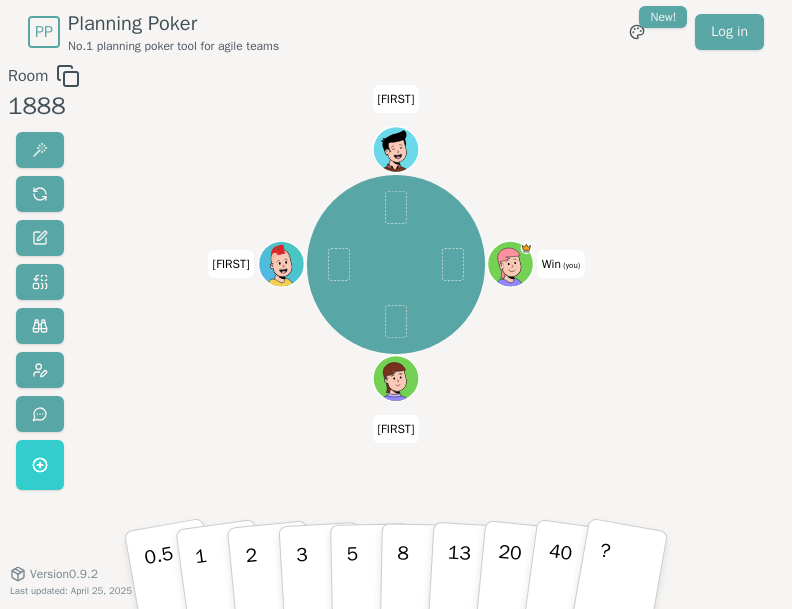 click on "Win   (you) [FIRST] [LAST] [FIRST]" at bounding box center (396, 339) 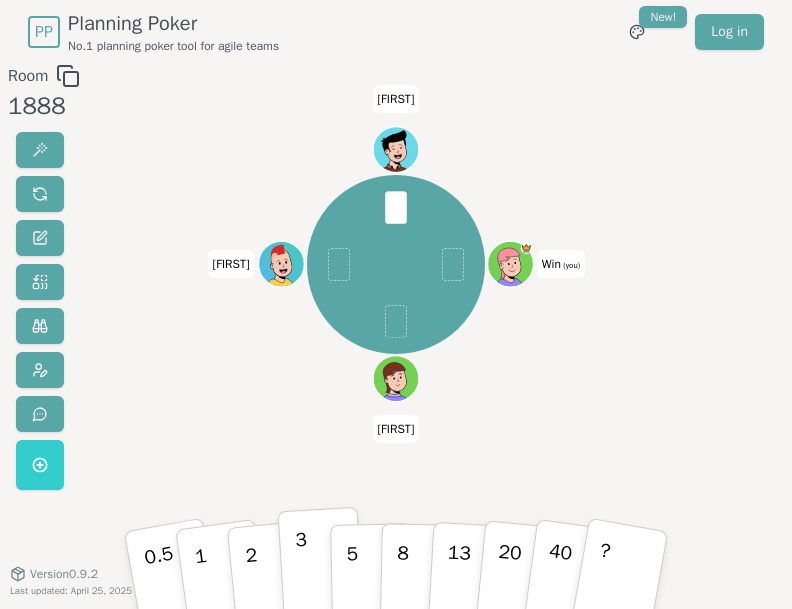 click on "3" at bounding box center [164, 586] 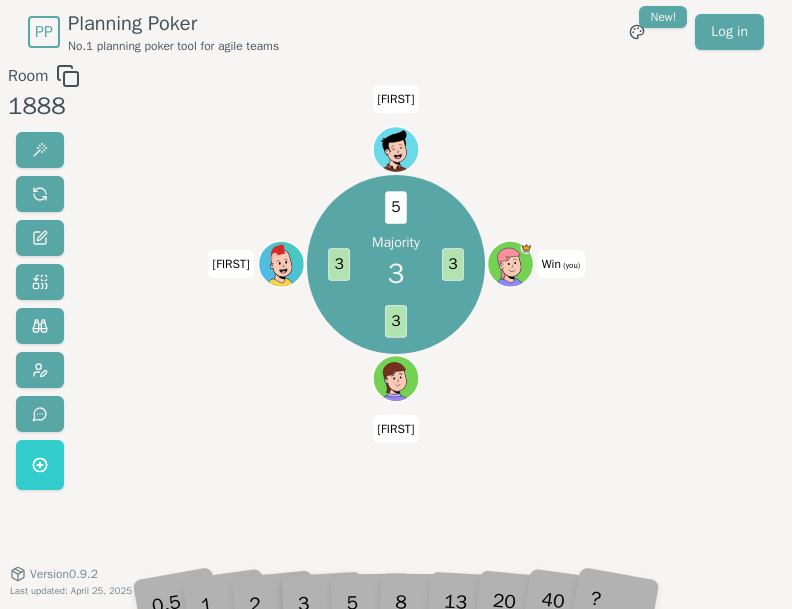 click on "Majority 3 3 3 3 5 Win   (you) [FIRST] [LAST] [FIRST]" at bounding box center [396, 339] 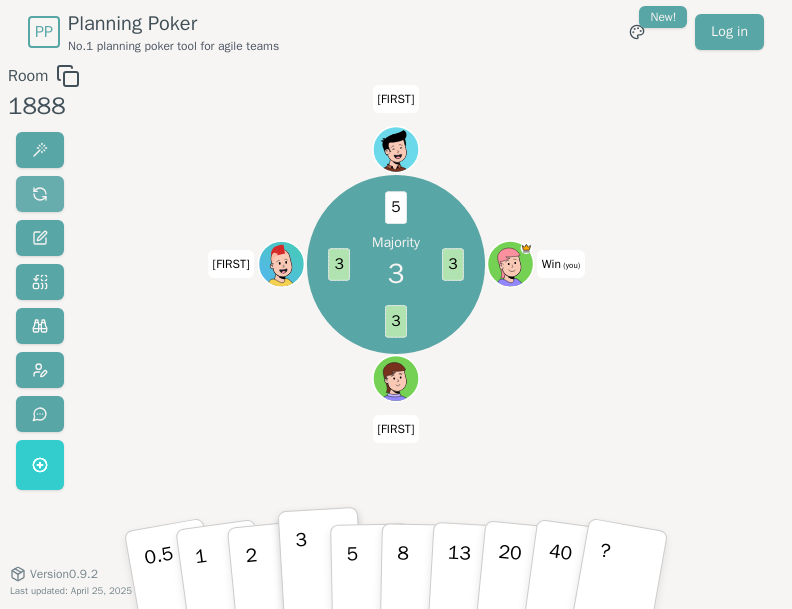 click at bounding box center (40, 194) 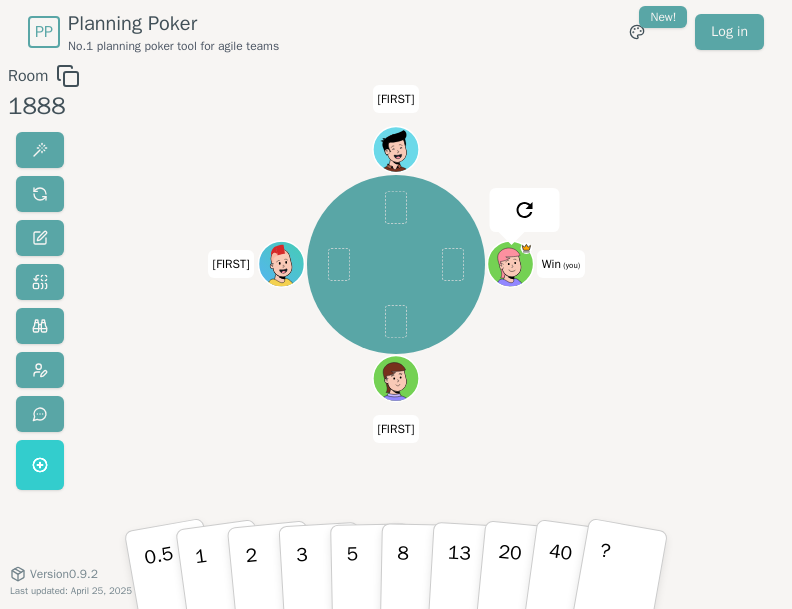click on "Win   (you) [FIRST] [LAST] [FIRST]" at bounding box center [396, 339] 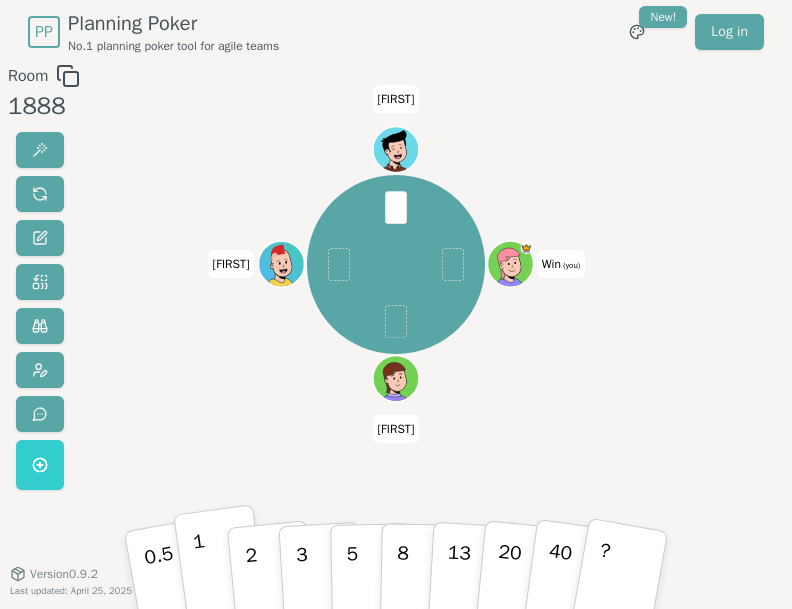 click on "1" at bounding box center (174, 584) 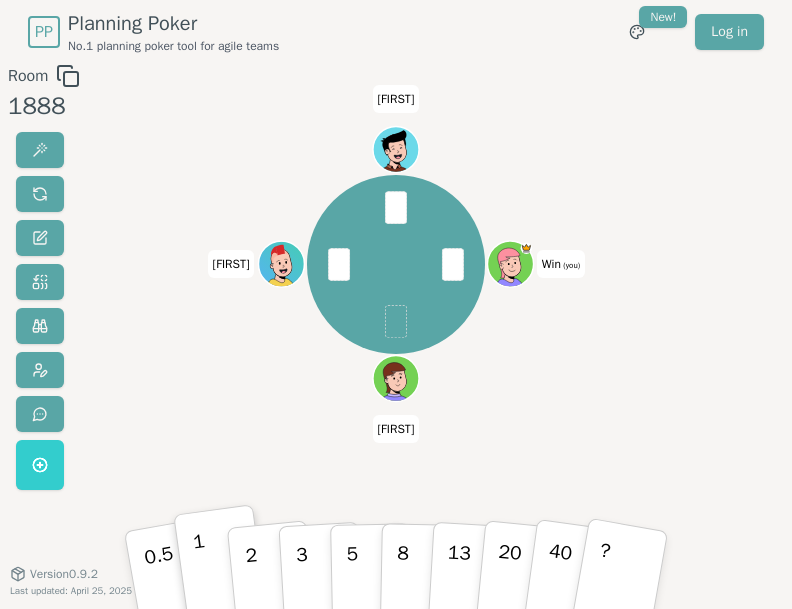 click on "Win   (you) [FIRST] [LAST] [FIRST]" at bounding box center (396, 264) 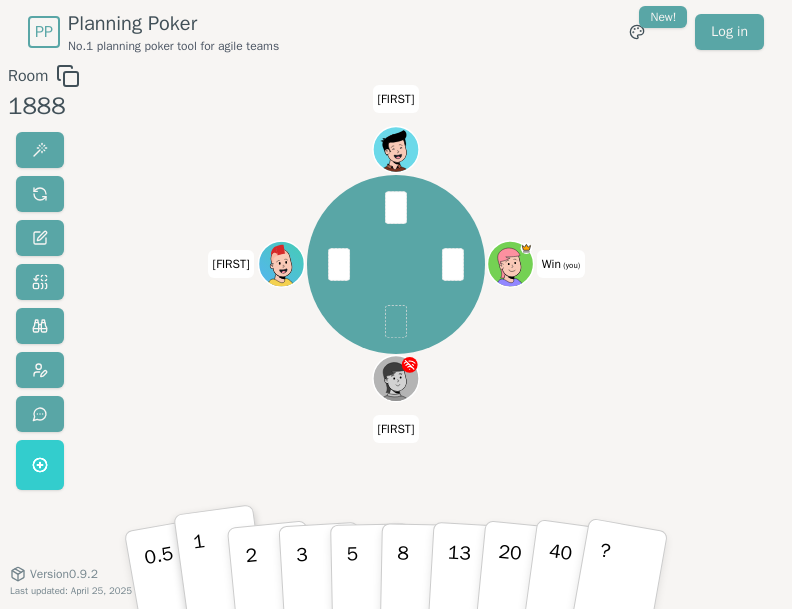drag, startPoint x: 194, startPoint y: 539, endPoint x: 215, endPoint y: 317, distance: 222.99103 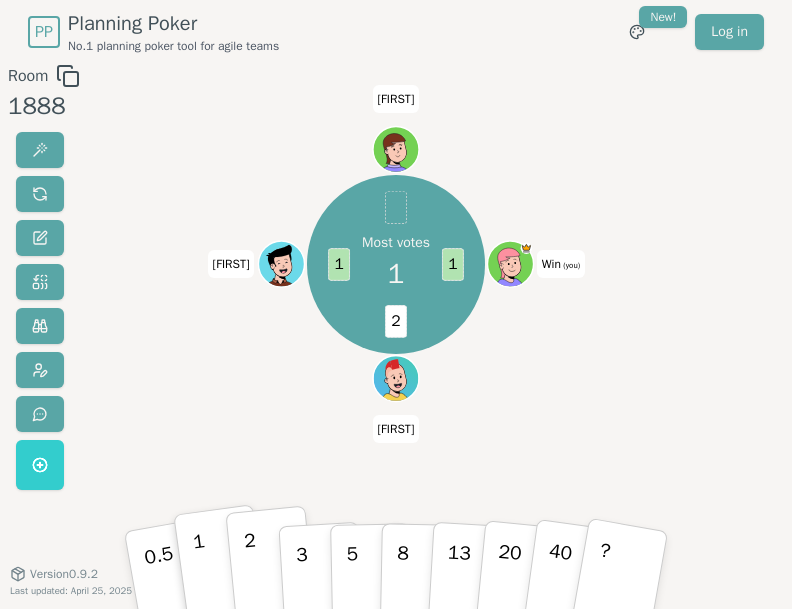 click on "2" at bounding box center (164, 586) 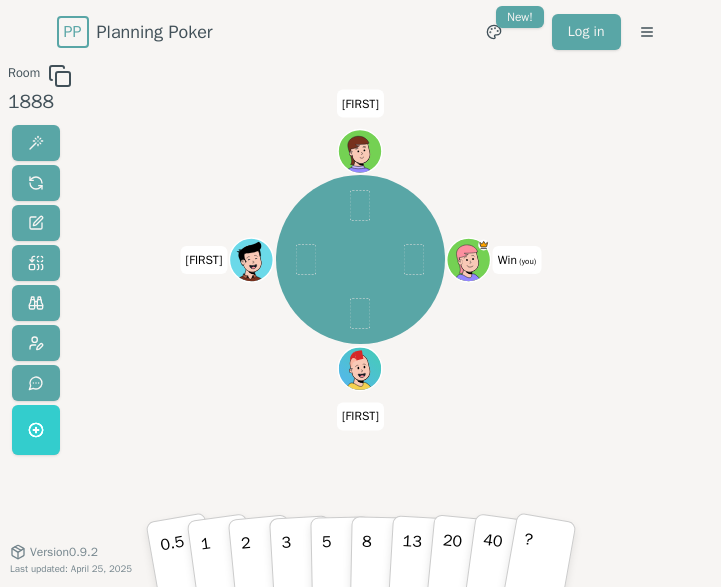 click on "Win   (you) [LAST] [FIRST] [FIRST]" at bounding box center [360, 259] 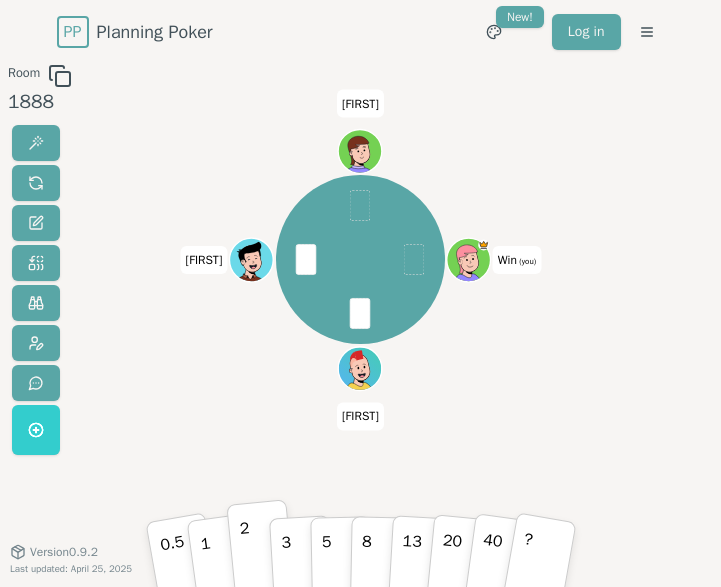 click on "2" at bounding box center [175, 562] 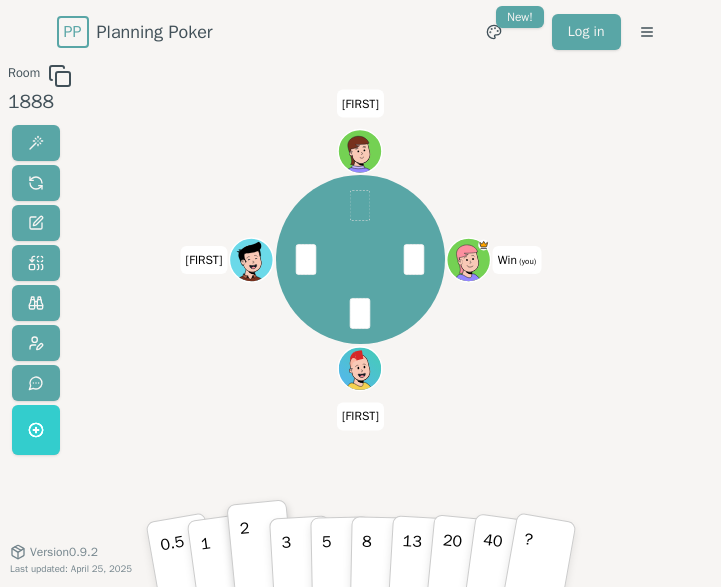 click on "Win   (you) [LAST] [FIRST] [FIRST]" at bounding box center [360, 259] 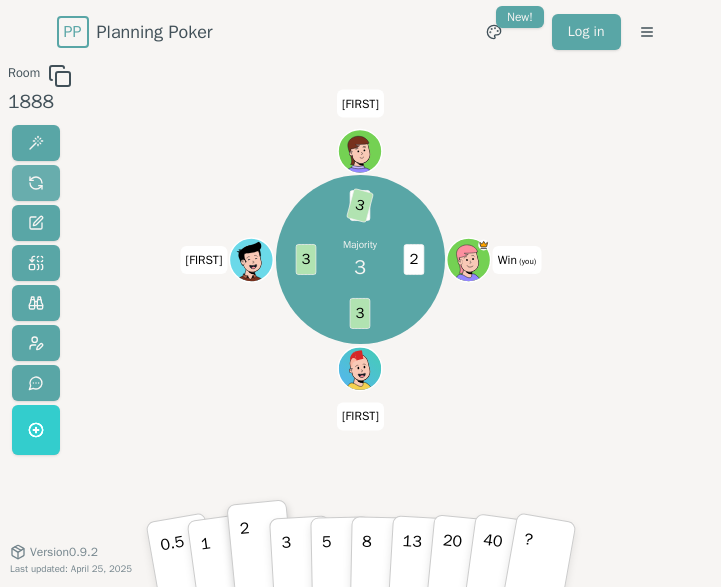 click at bounding box center [36, 183] 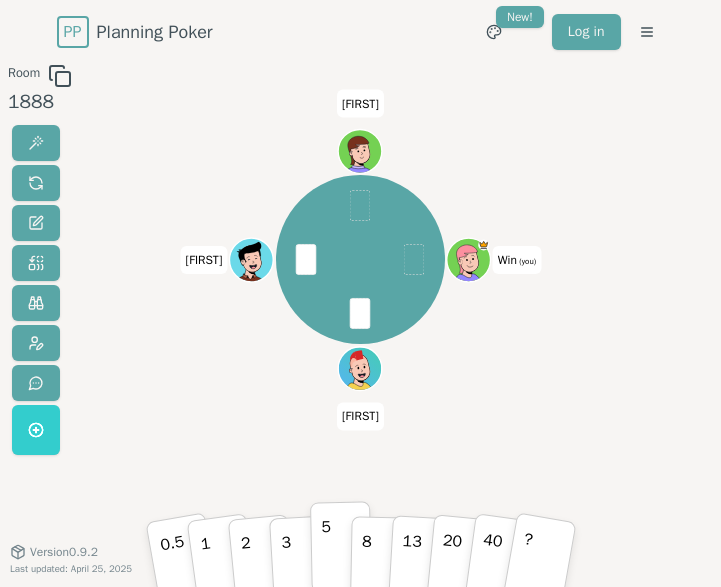 click on "5" at bounding box center [175, 562] 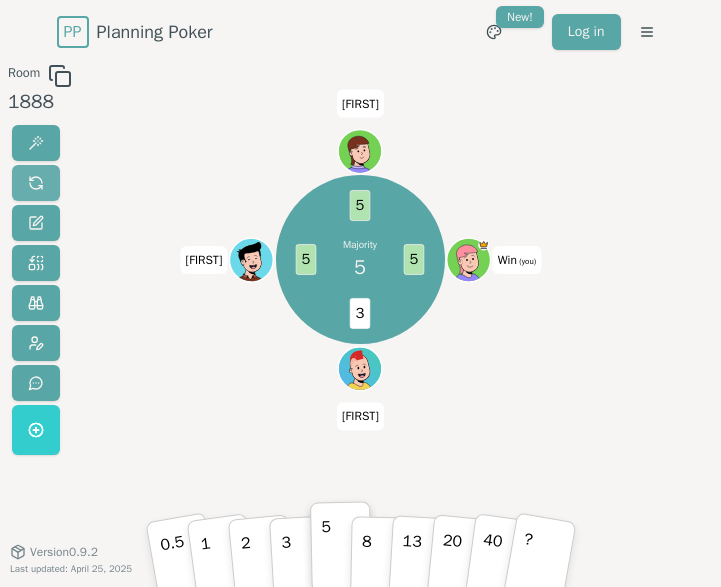 click at bounding box center [36, 183] 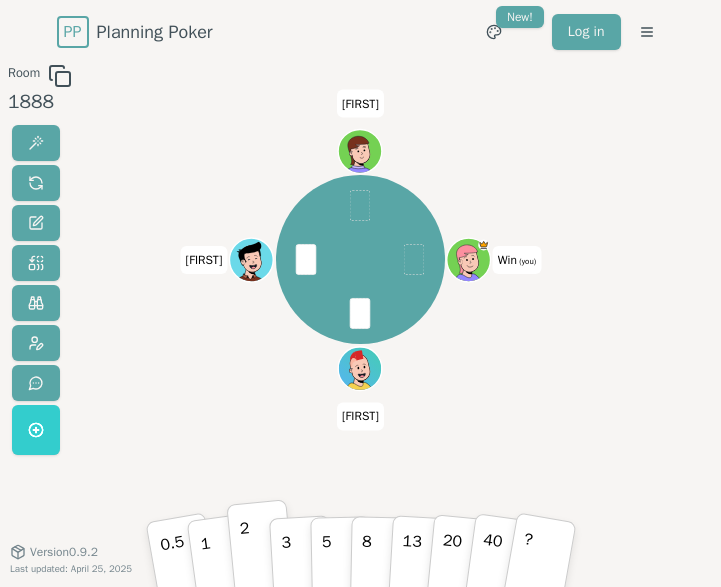 click on "2" at bounding box center [182, 561] 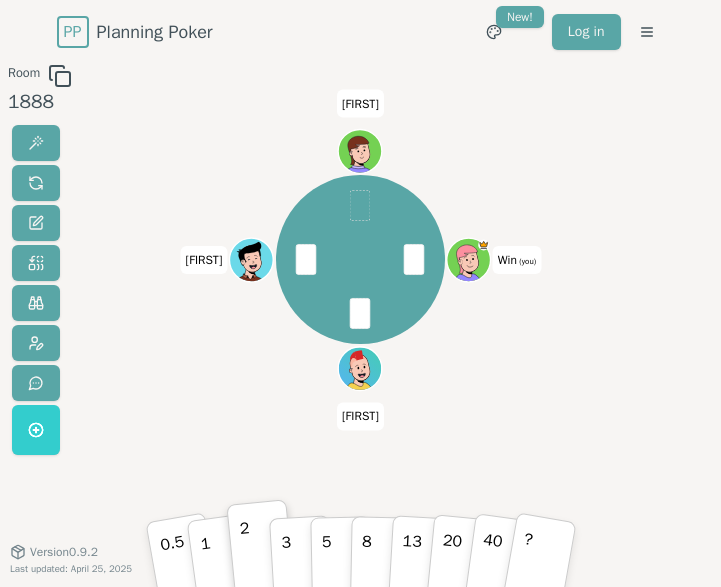 drag, startPoint x: 246, startPoint y: 425, endPoint x: 151, endPoint y: 294, distance: 161.82089 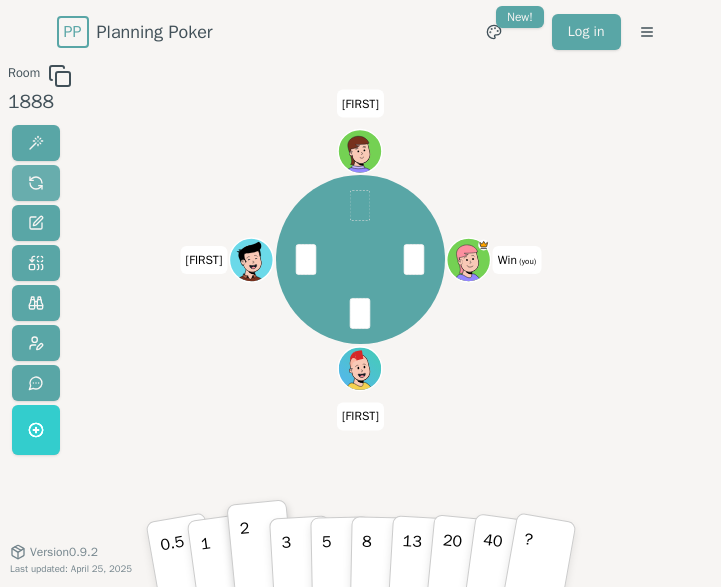 click at bounding box center [36, 183] 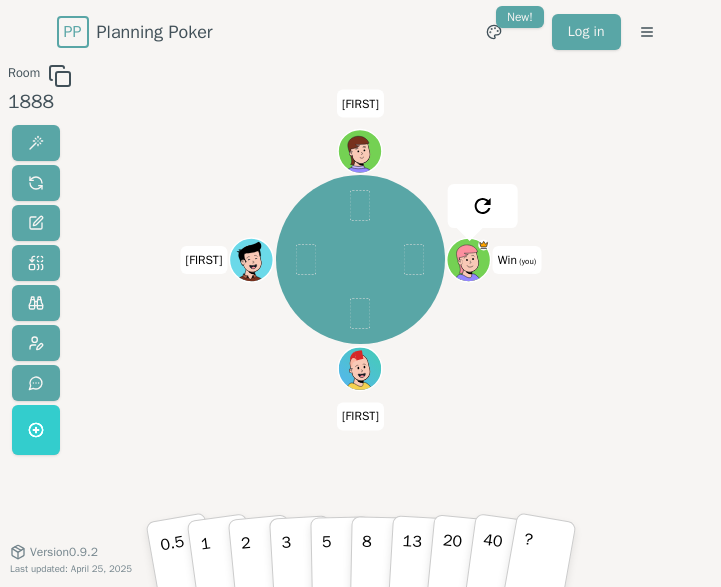 click on "Win   (you) [LAST] [FIRST] [FIRST]" at bounding box center [360, 259] 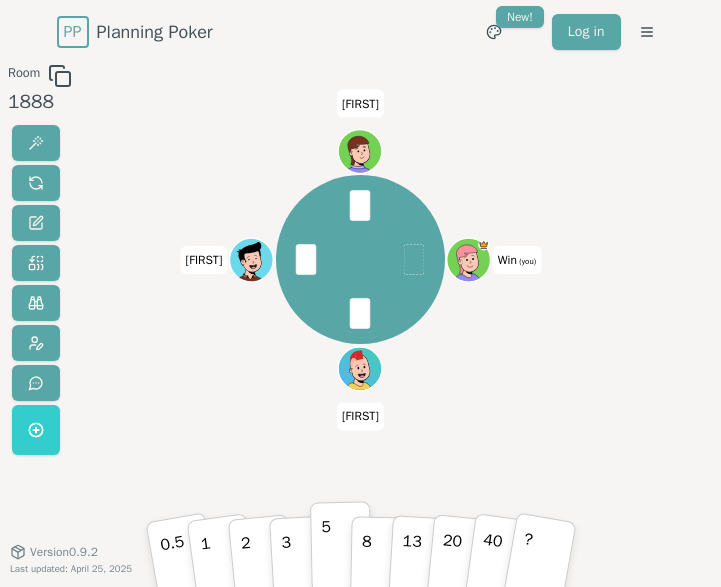 click on "5" at bounding box center [182, 561] 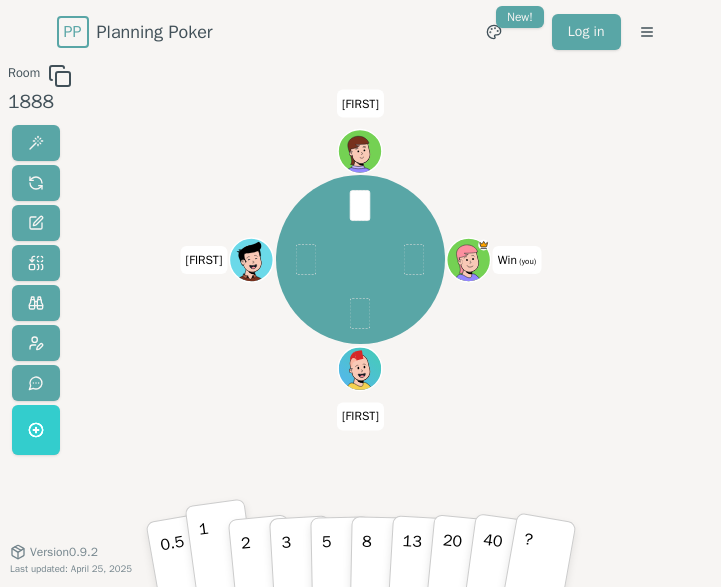 click on "1" at bounding box center [182, 561] 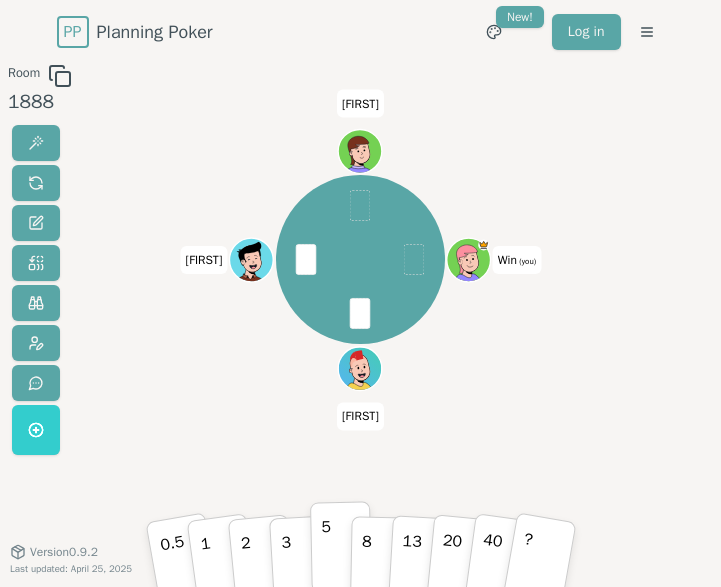 click on "5" at bounding box center [182, 561] 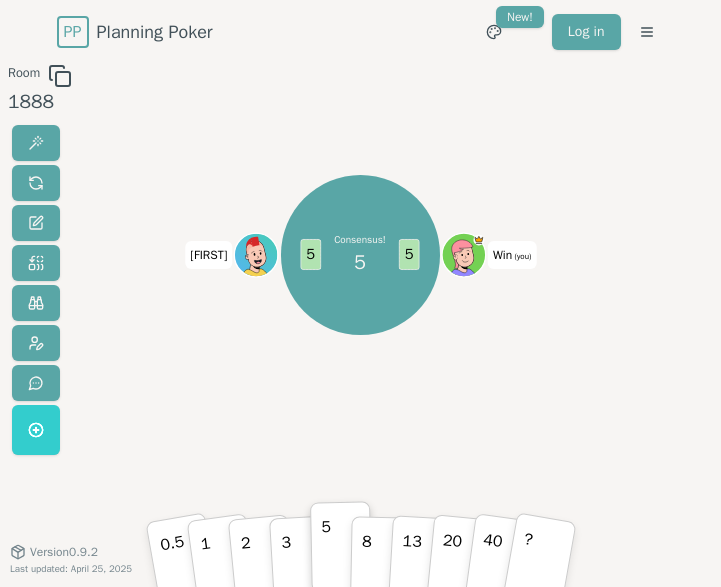 type 